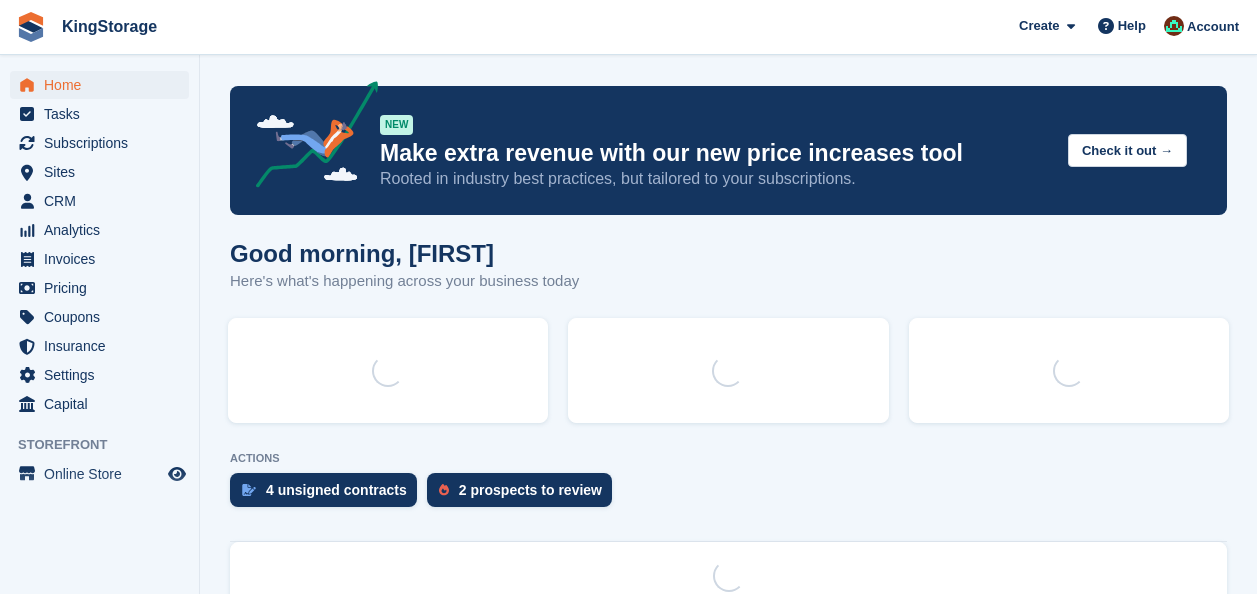 scroll, scrollTop: 0, scrollLeft: 0, axis: both 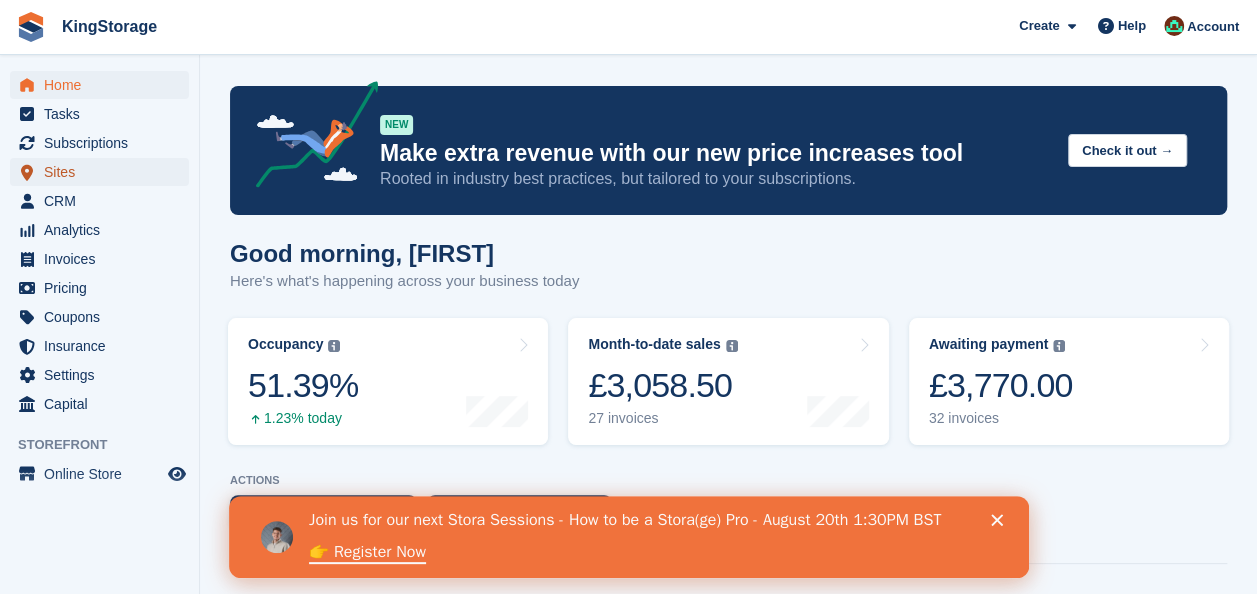 click on "Sites" at bounding box center (104, 172) 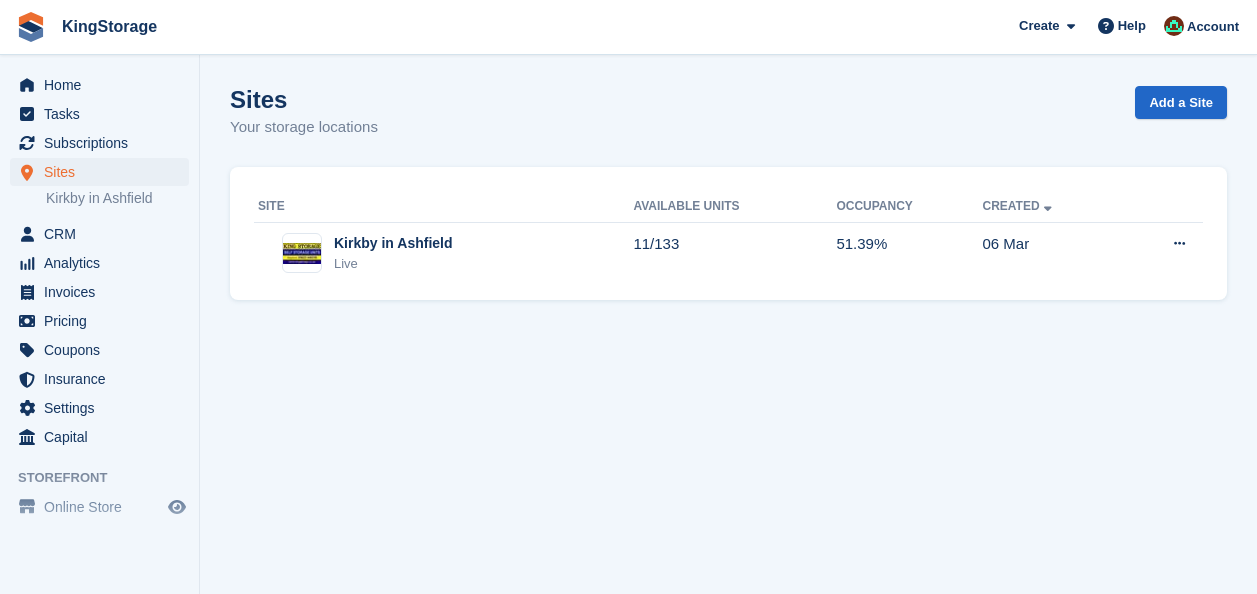 scroll, scrollTop: 0, scrollLeft: 0, axis: both 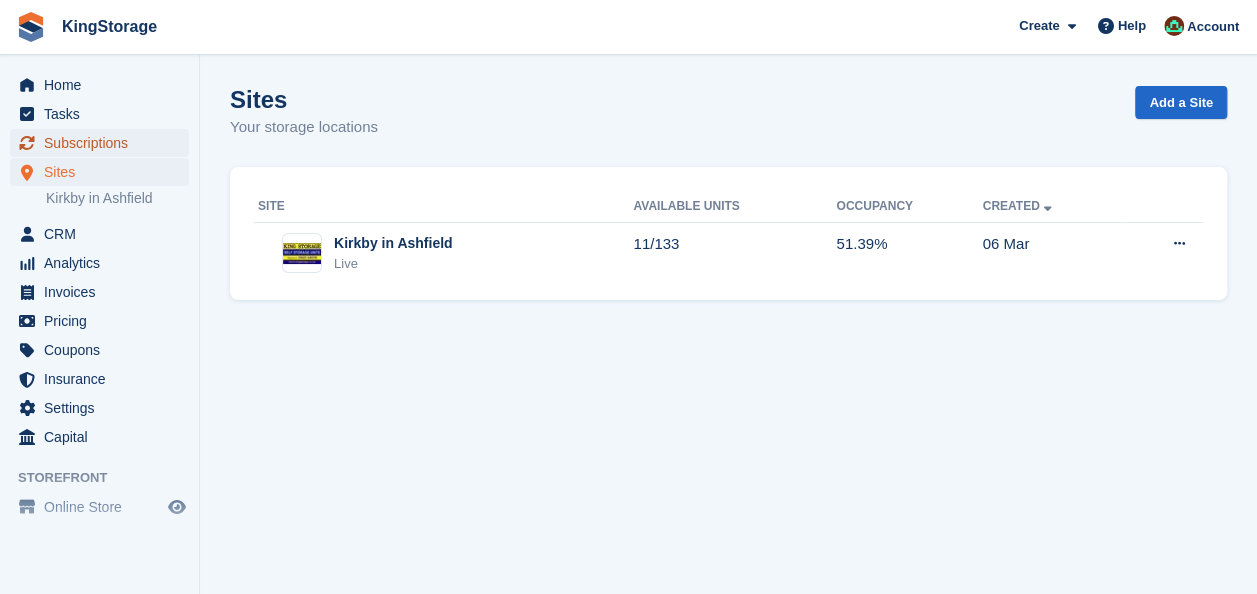 click on "Subscriptions" at bounding box center (104, 143) 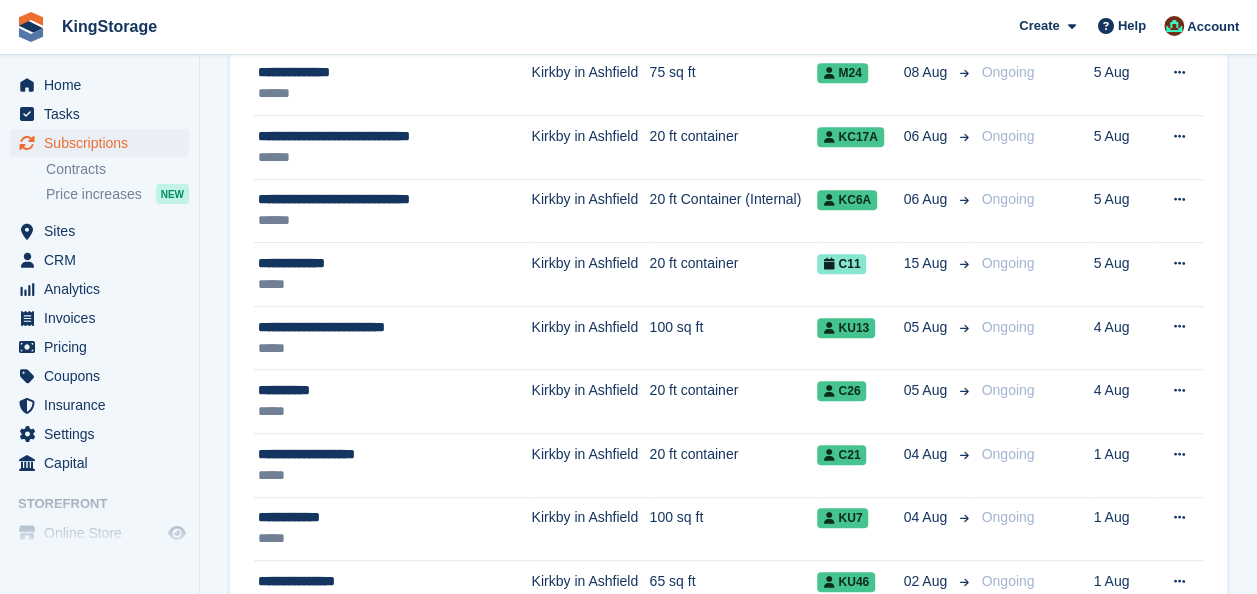 scroll, scrollTop: 480, scrollLeft: 0, axis: vertical 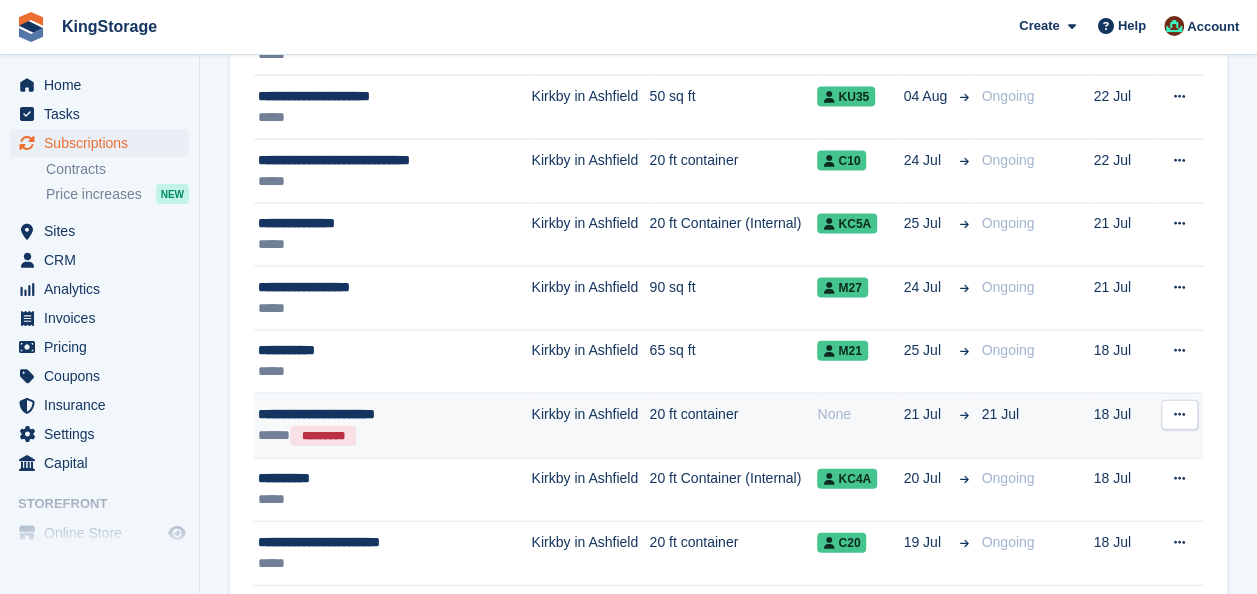 click at bounding box center [1179, 415] 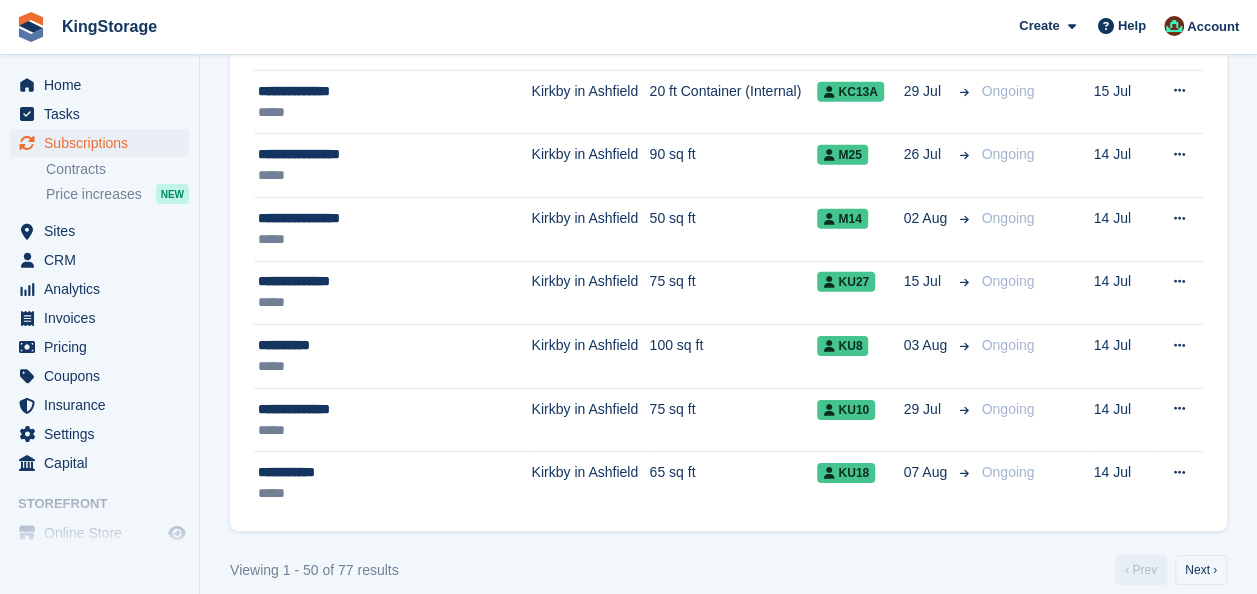 scroll, scrollTop: 3004, scrollLeft: 0, axis: vertical 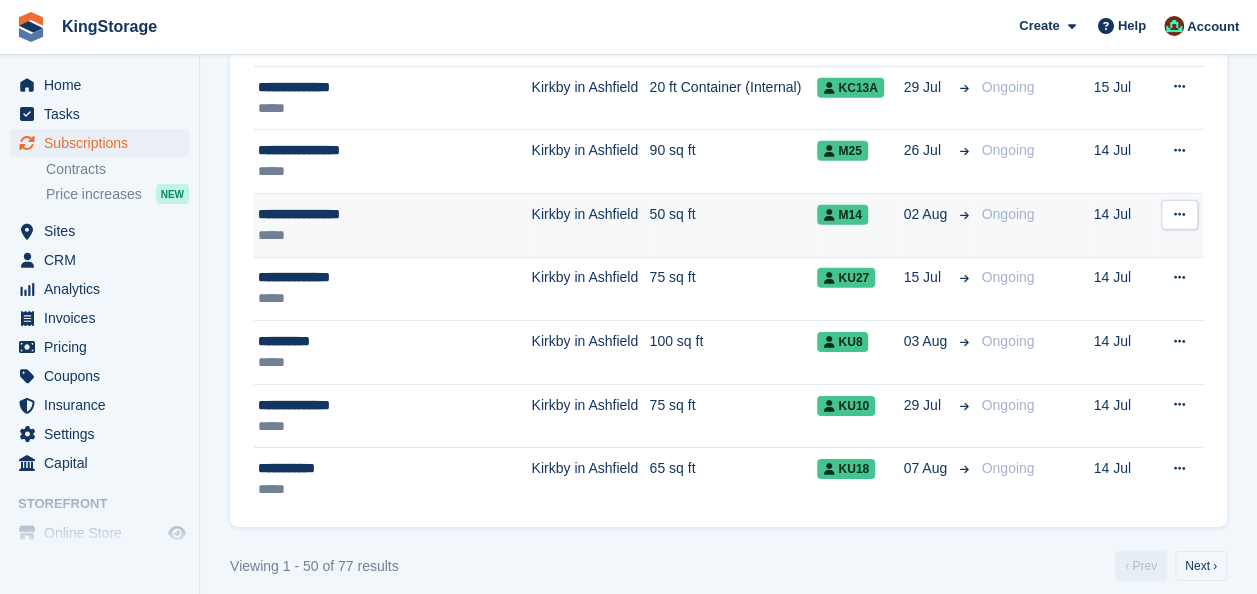 click on "**********" at bounding box center [381, 214] 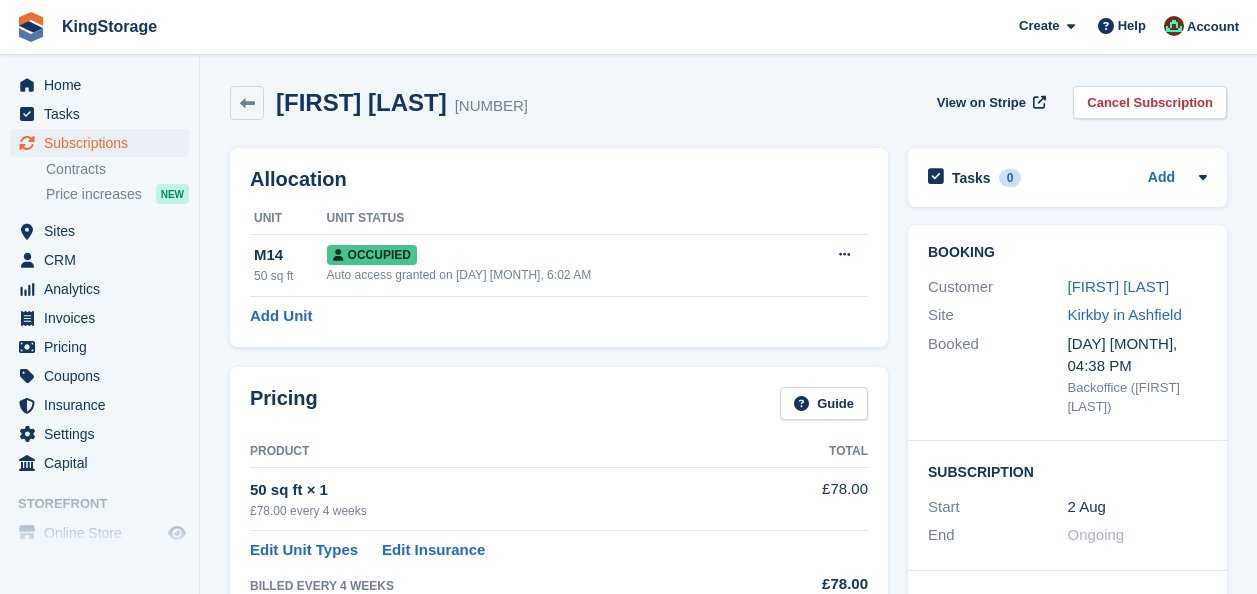 scroll, scrollTop: 0, scrollLeft: 0, axis: both 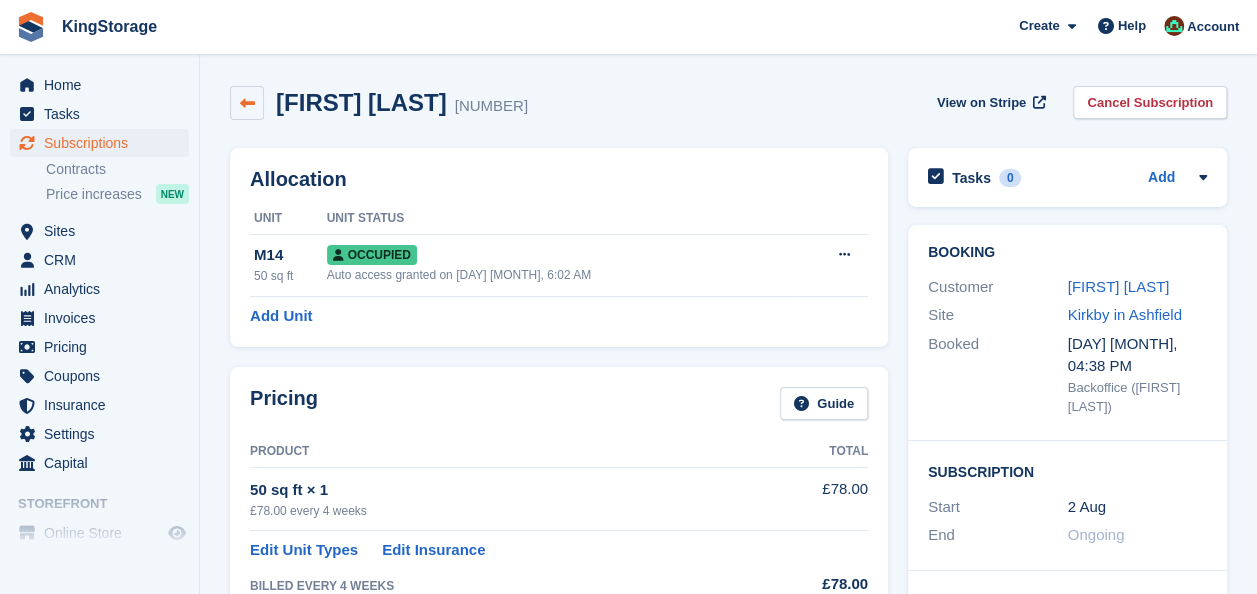 click at bounding box center (247, 103) 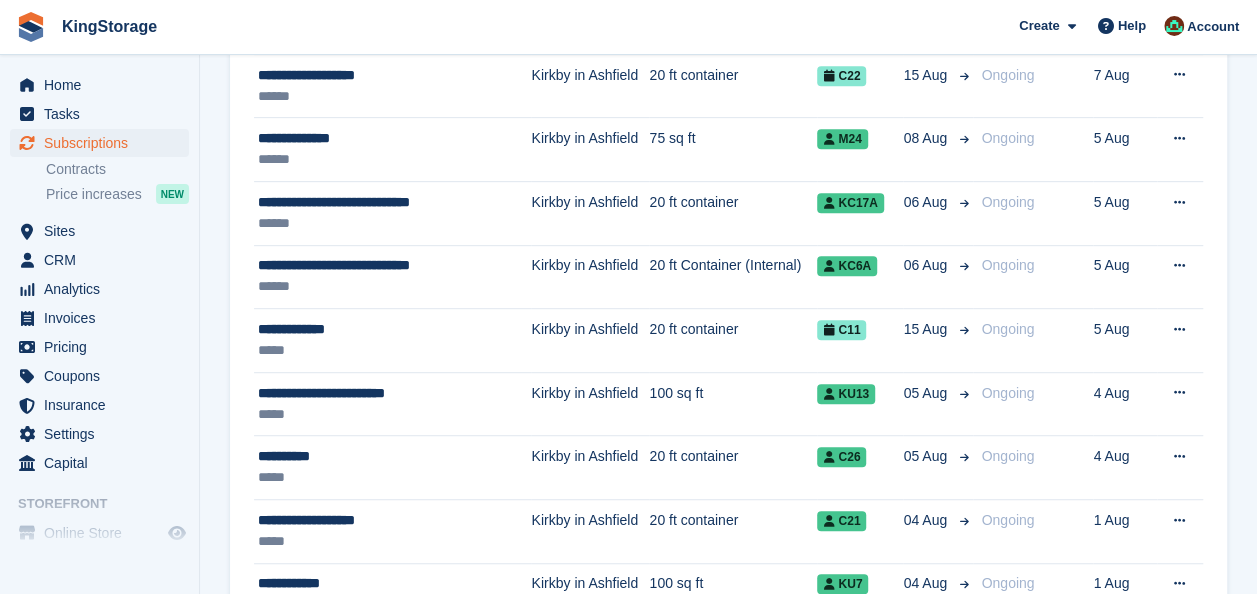 scroll, scrollTop: 438, scrollLeft: 0, axis: vertical 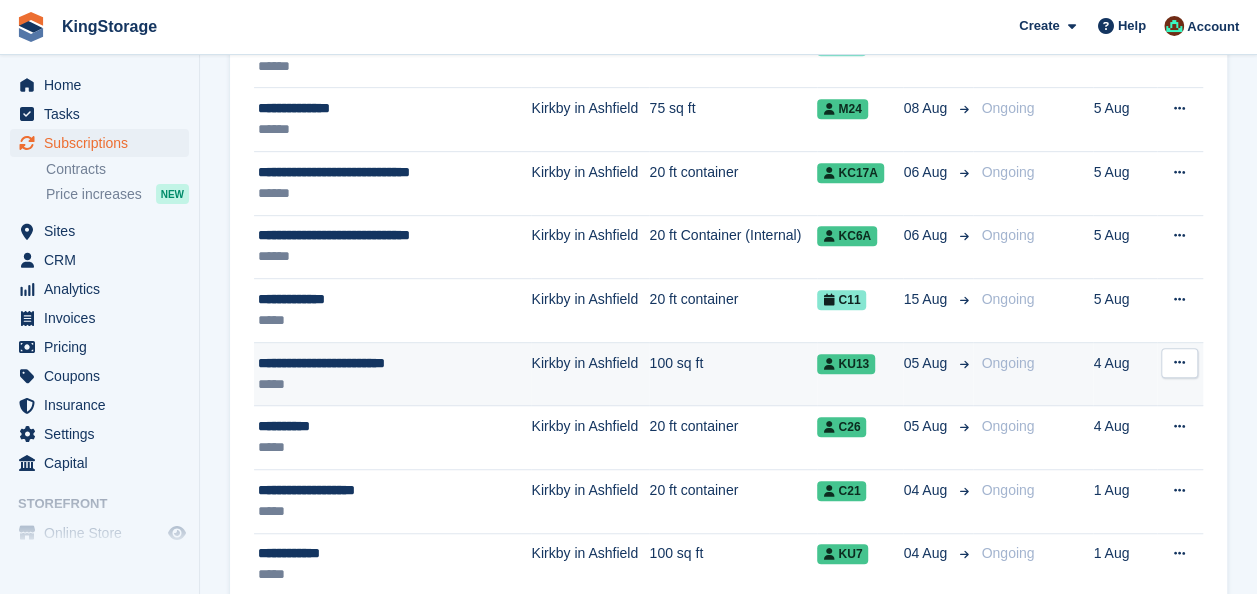 click on "**********" at bounding box center (381, 363) 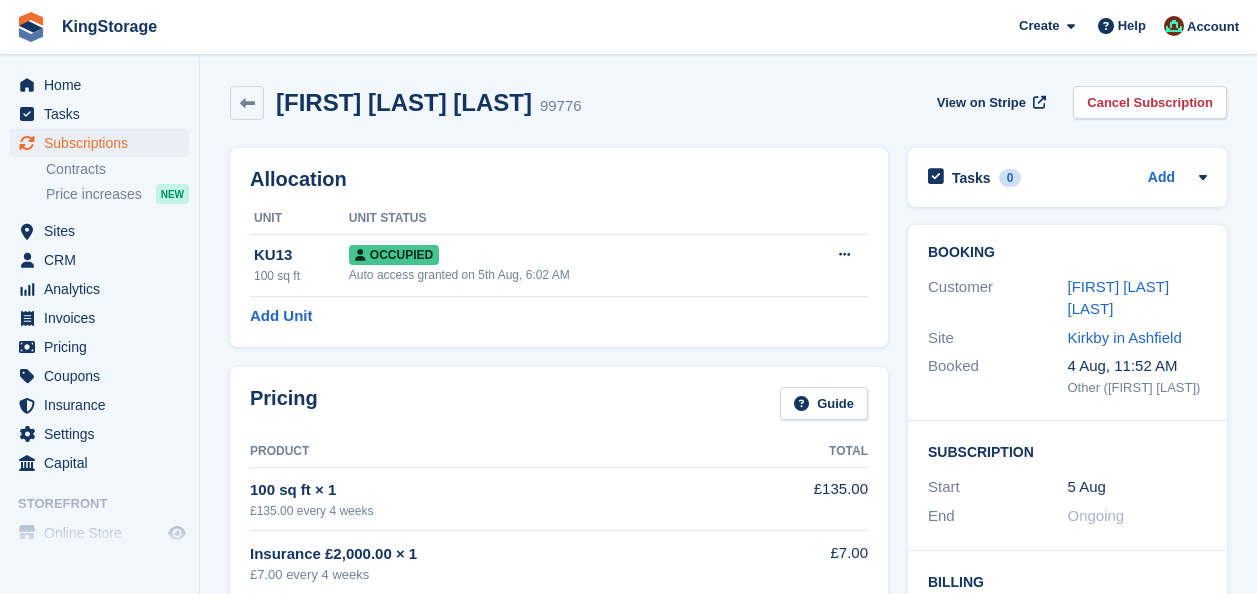 scroll, scrollTop: 0, scrollLeft: 0, axis: both 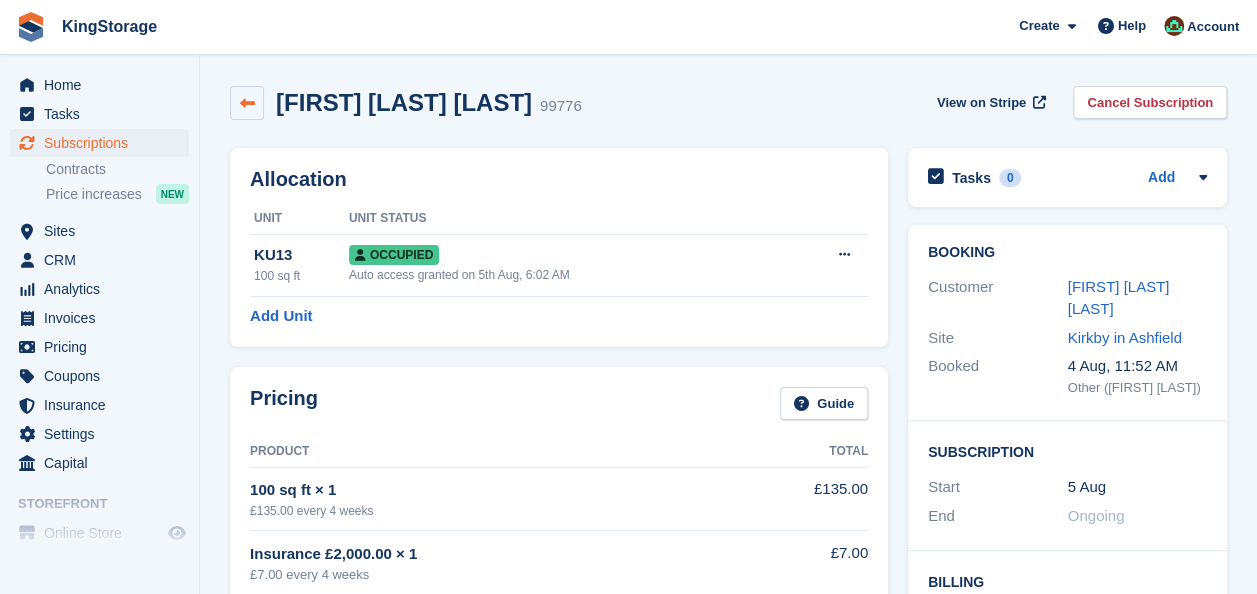 click at bounding box center [247, 103] 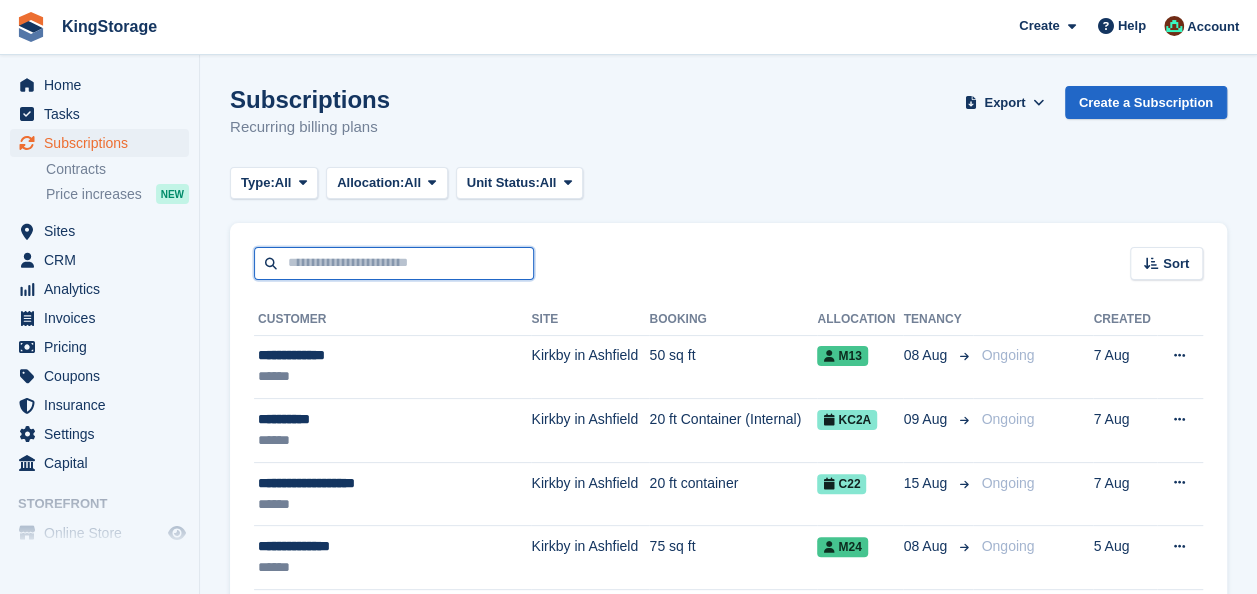 click at bounding box center [394, 263] 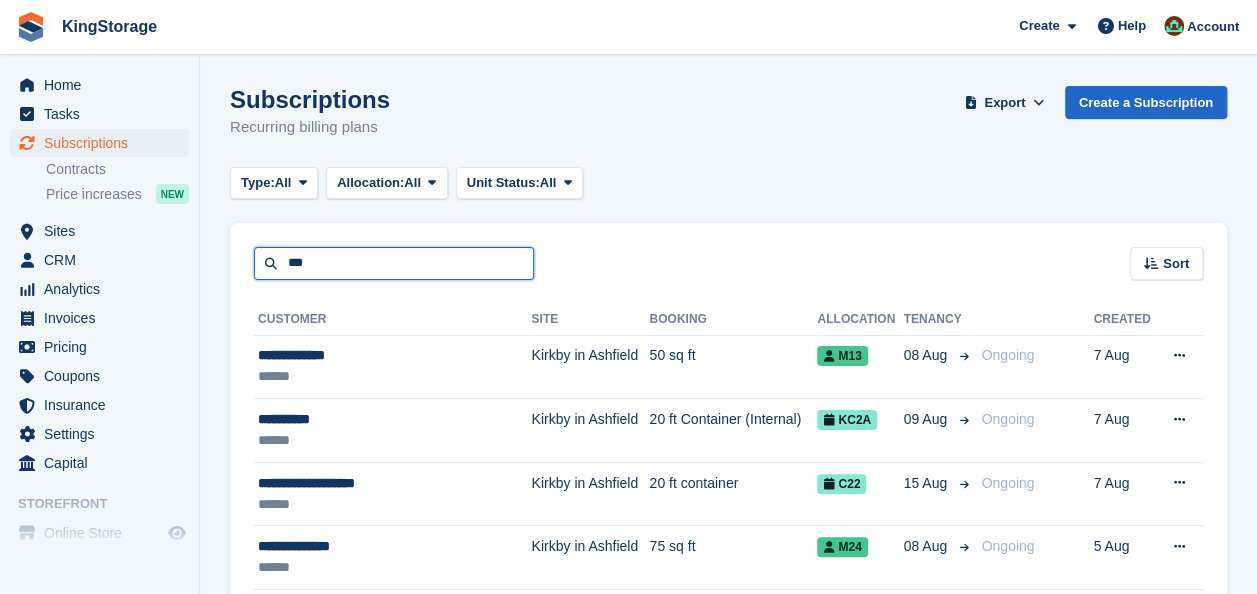 type on "*********" 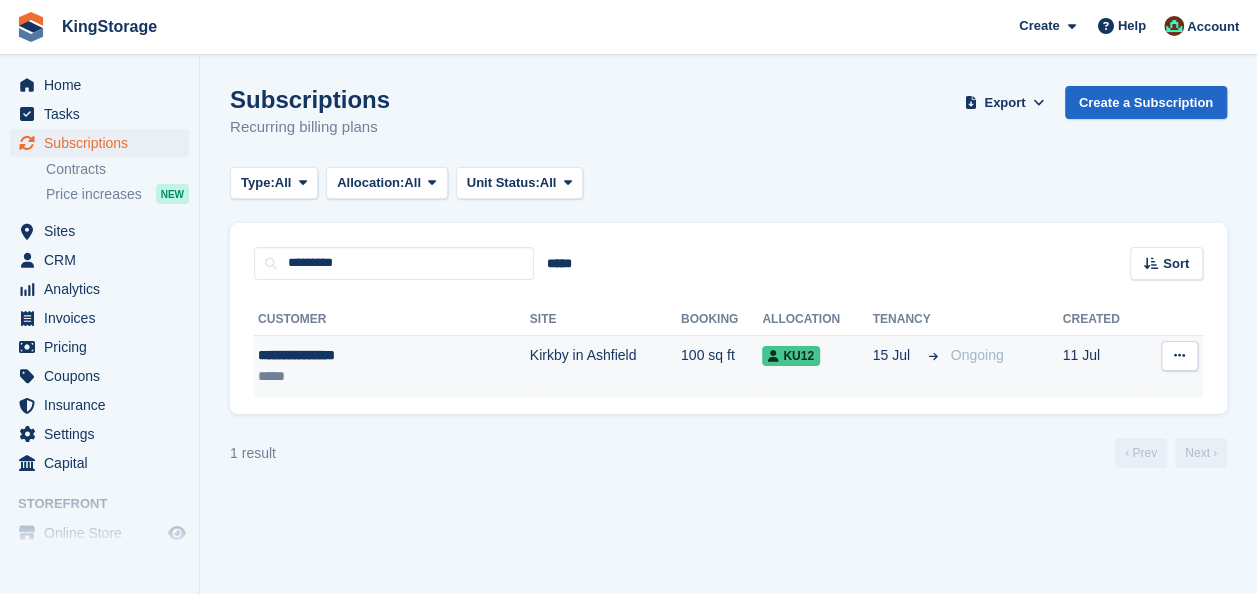 click on "**********" at bounding box center [353, 355] 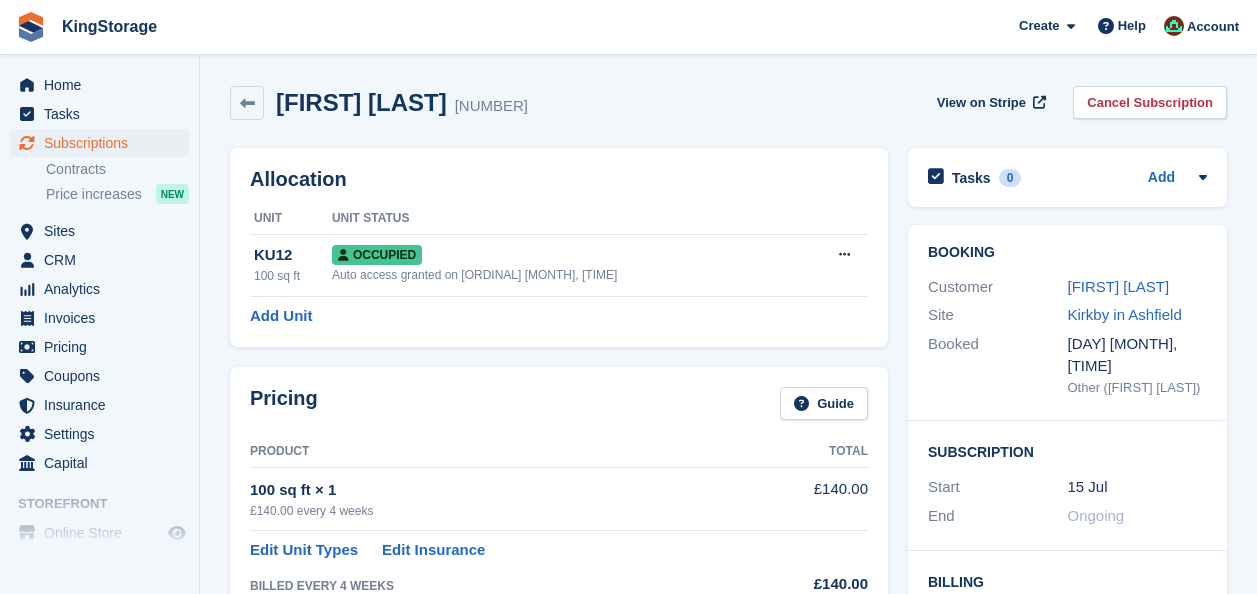 scroll, scrollTop: 0, scrollLeft: 0, axis: both 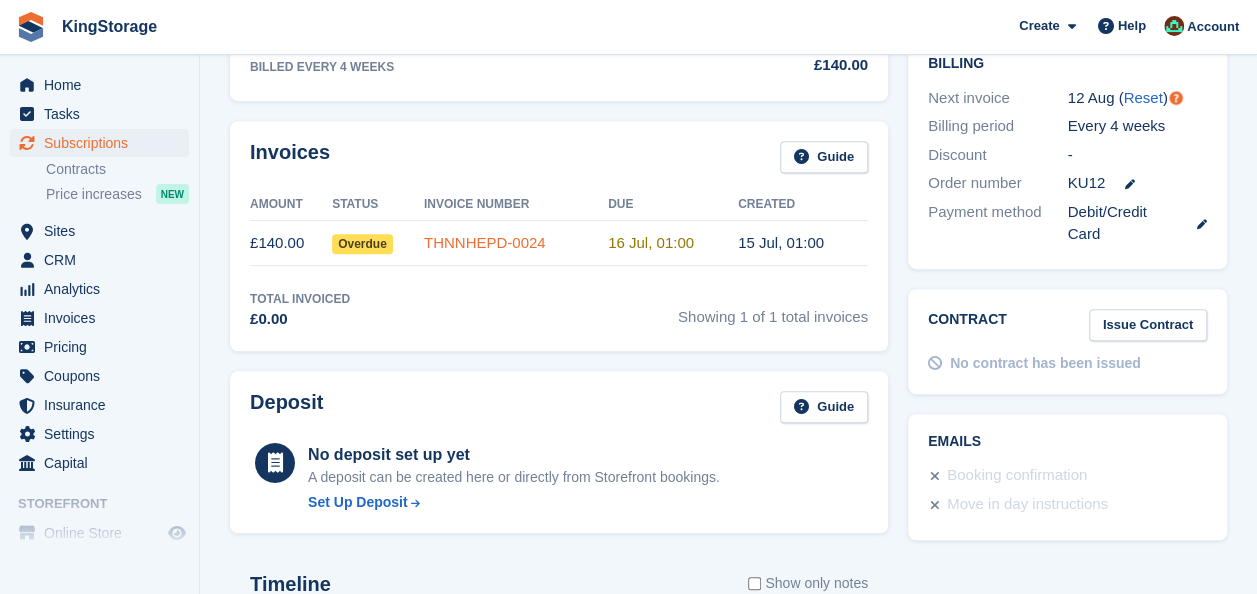 click on "THNNHEPD-0024" at bounding box center [485, 242] 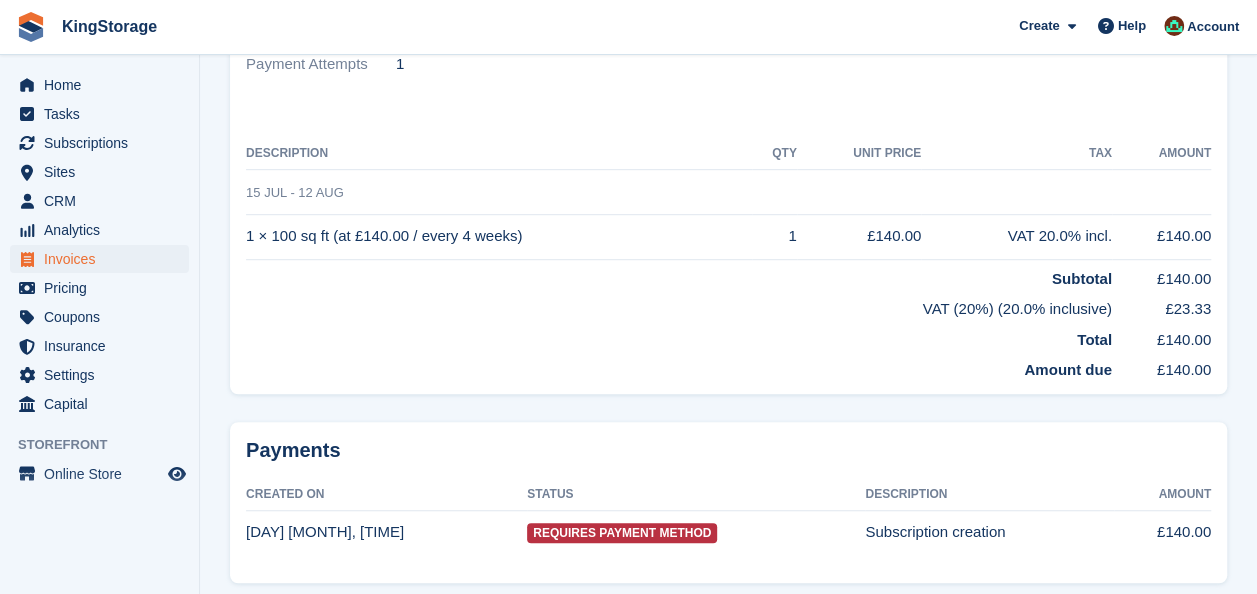 scroll, scrollTop: 0, scrollLeft: 0, axis: both 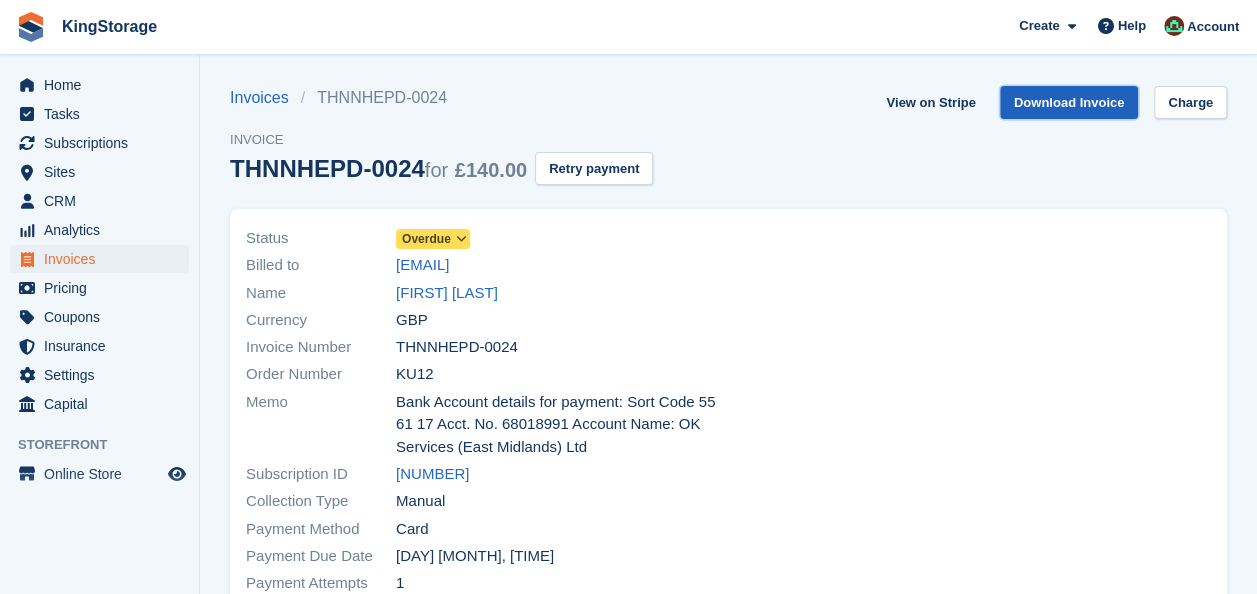 click on "Download Invoice" at bounding box center [1069, 102] 